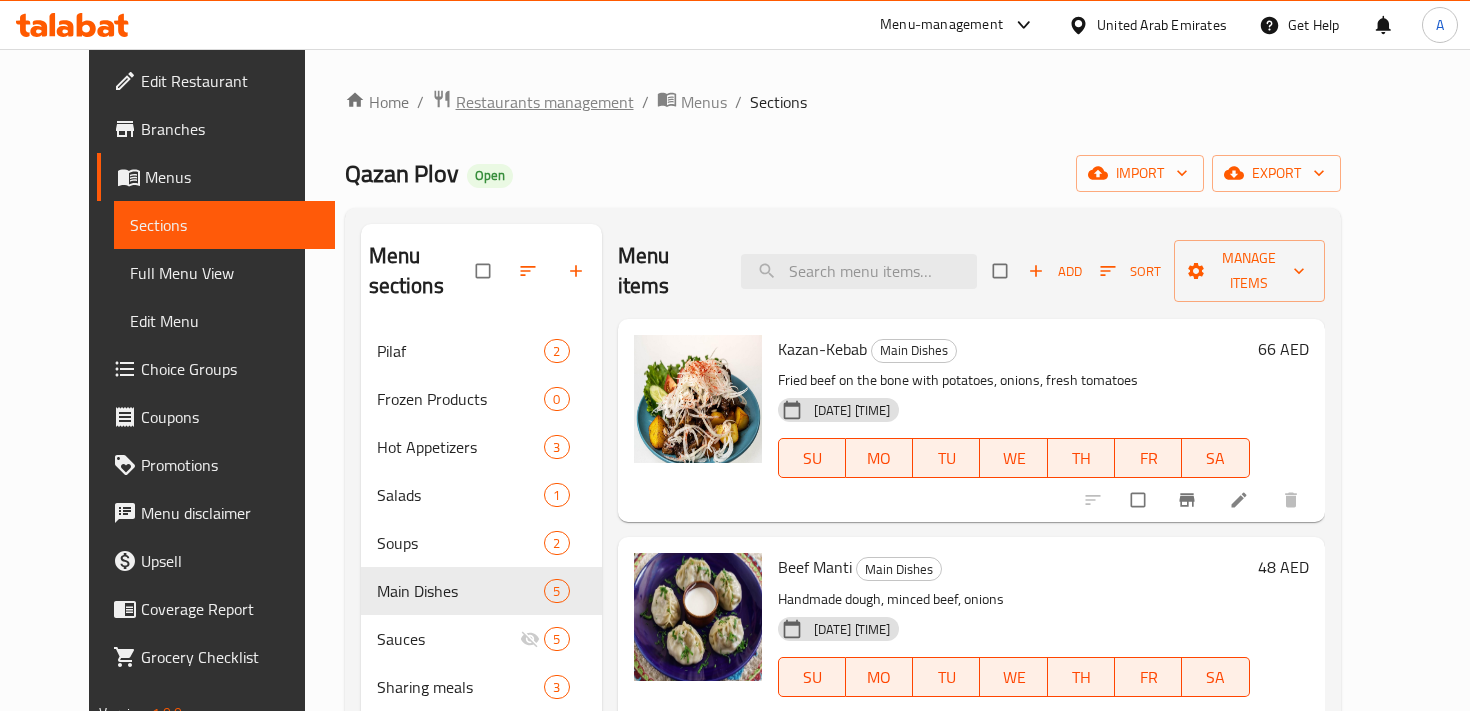 scroll, scrollTop: 0, scrollLeft: 0, axis: both 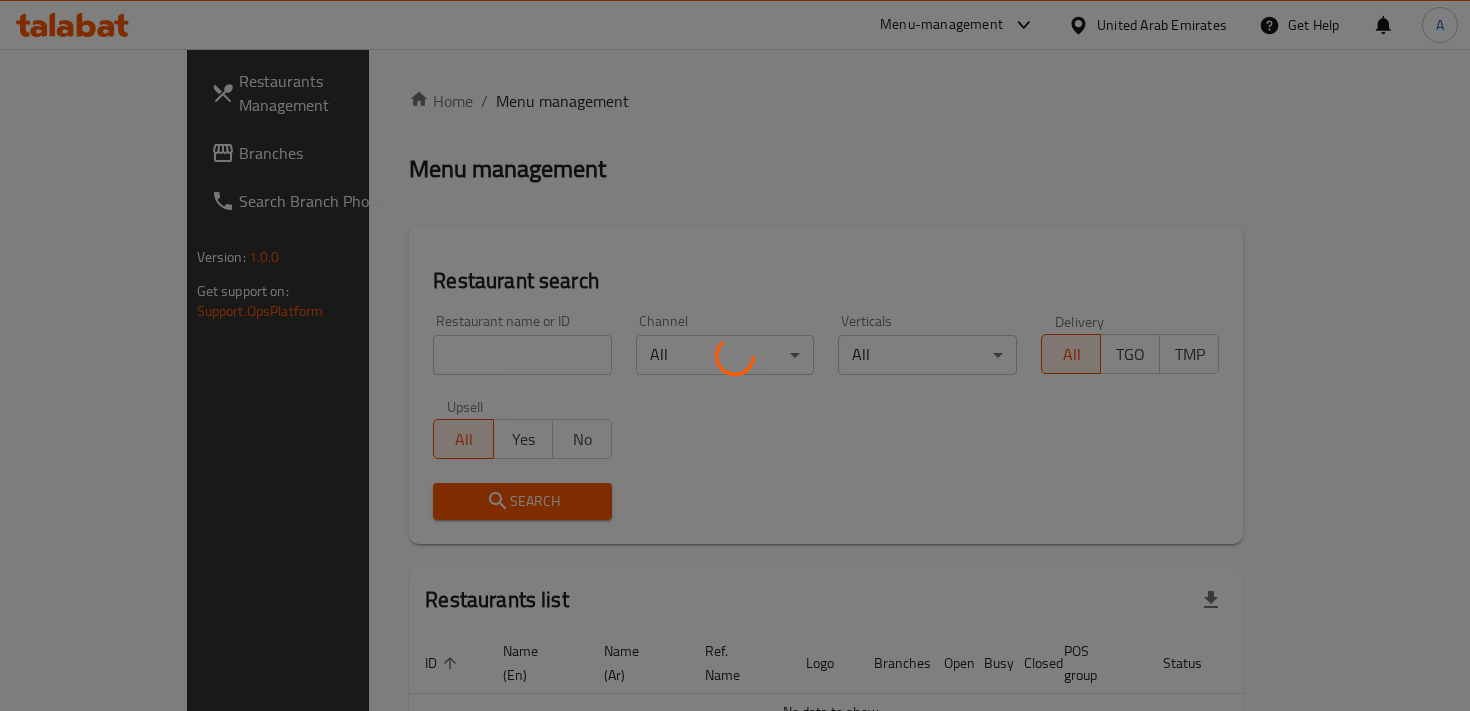 click at bounding box center (735, 355) 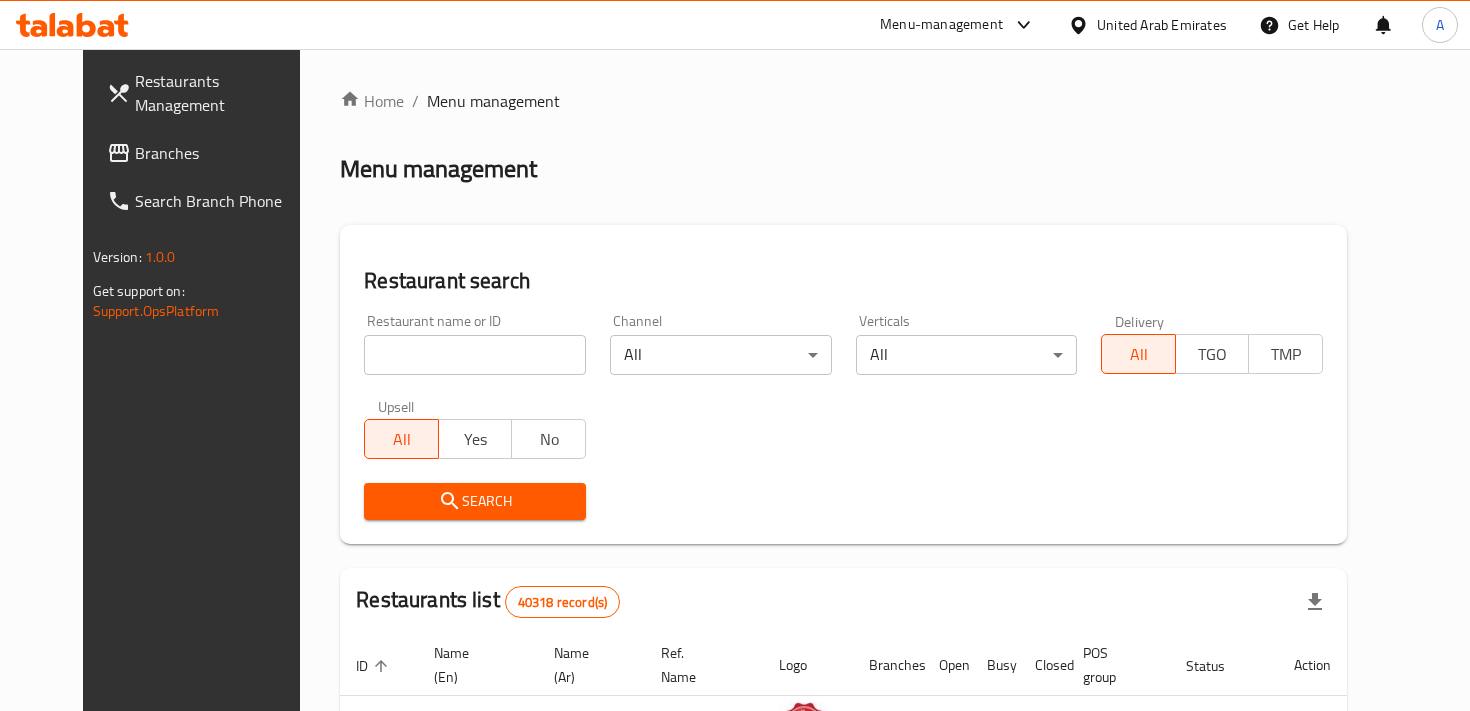 click at bounding box center [475, 355] 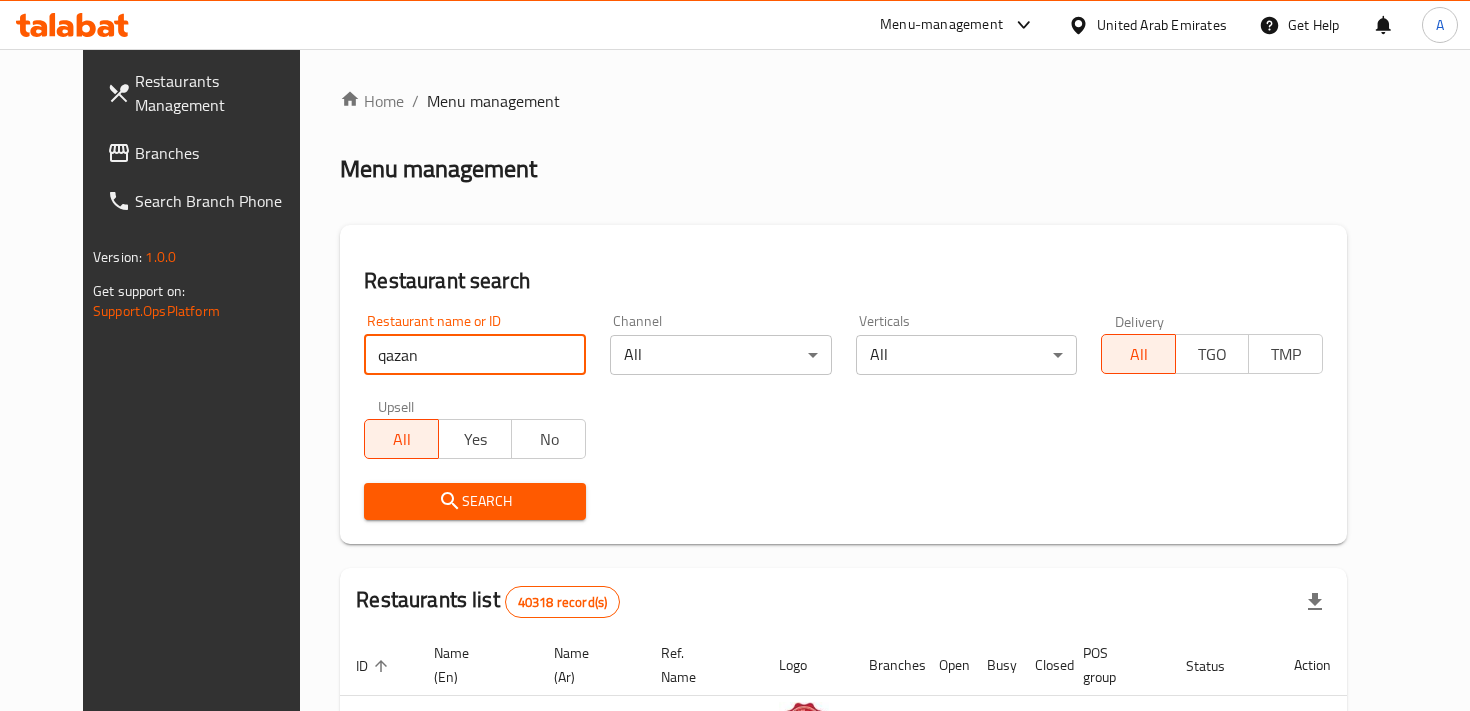 type on "qazan plov" 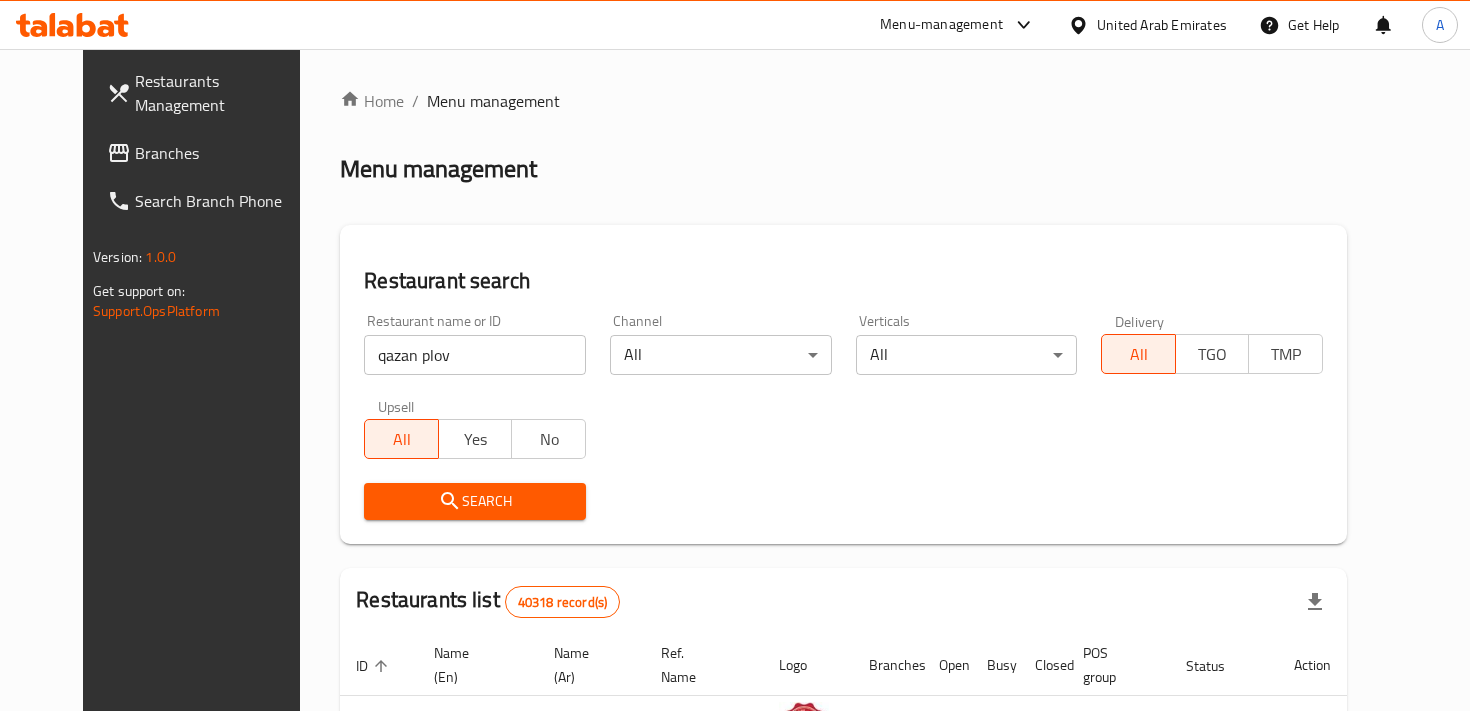 click on "Search" at bounding box center (475, 501) 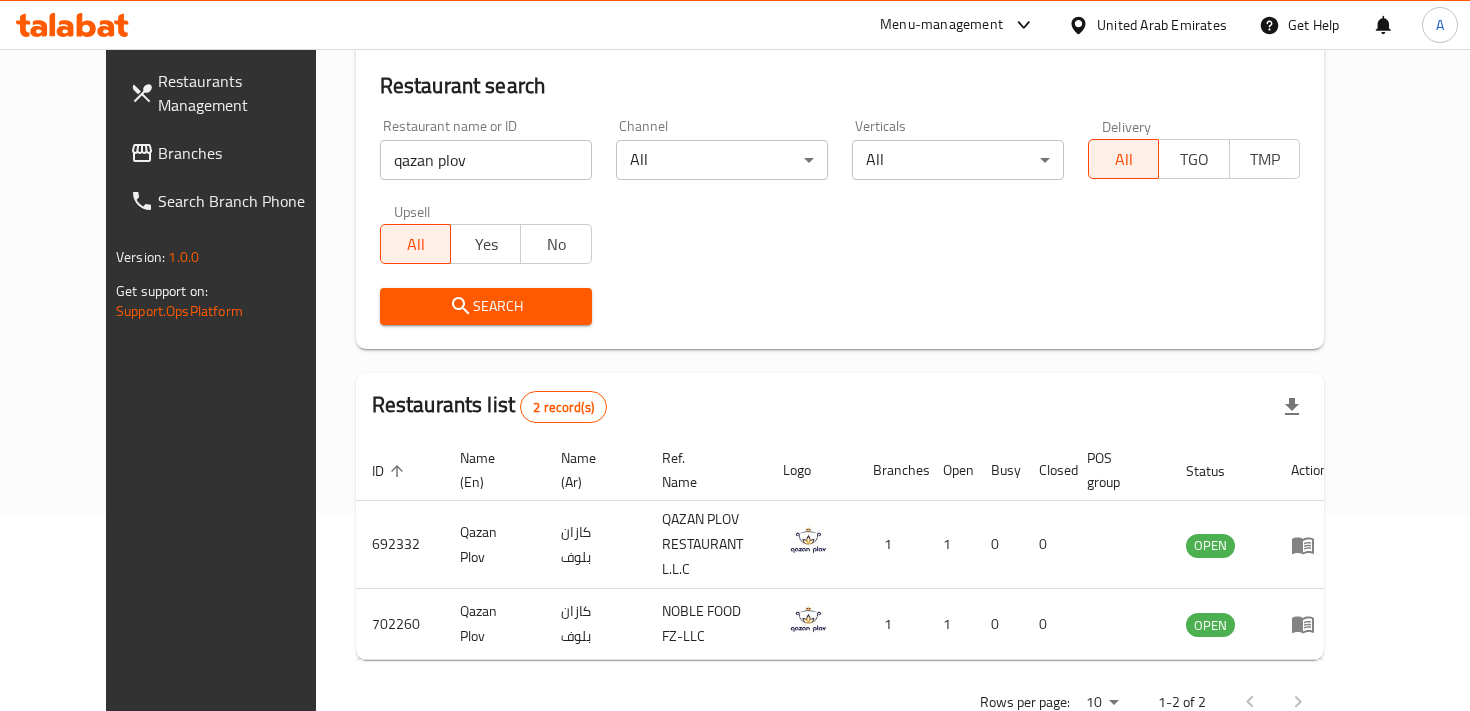 scroll, scrollTop: 236, scrollLeft: 0, axis: vertical 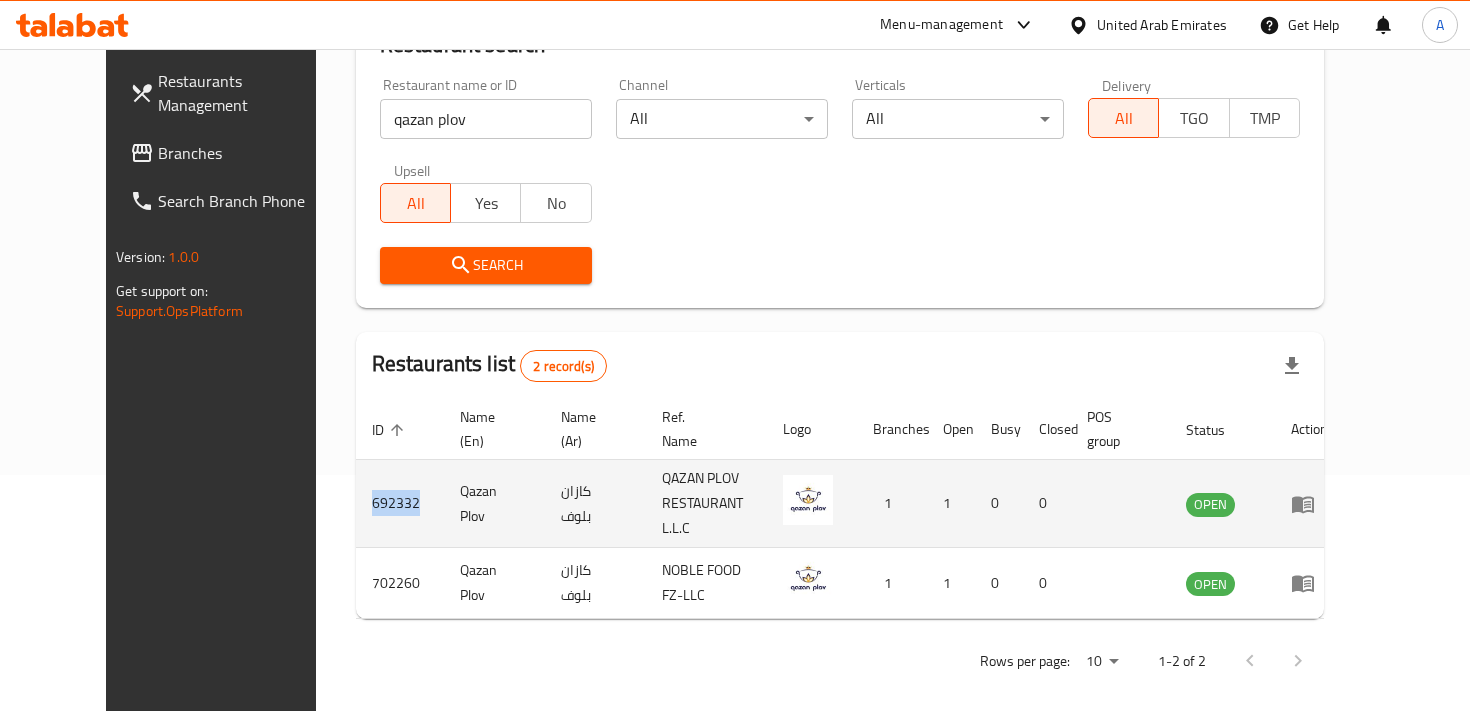 drag, startPoint x: 357, startPoint y: 494, endPoint x: 298, endPoint y: 497, distance: 59.07622 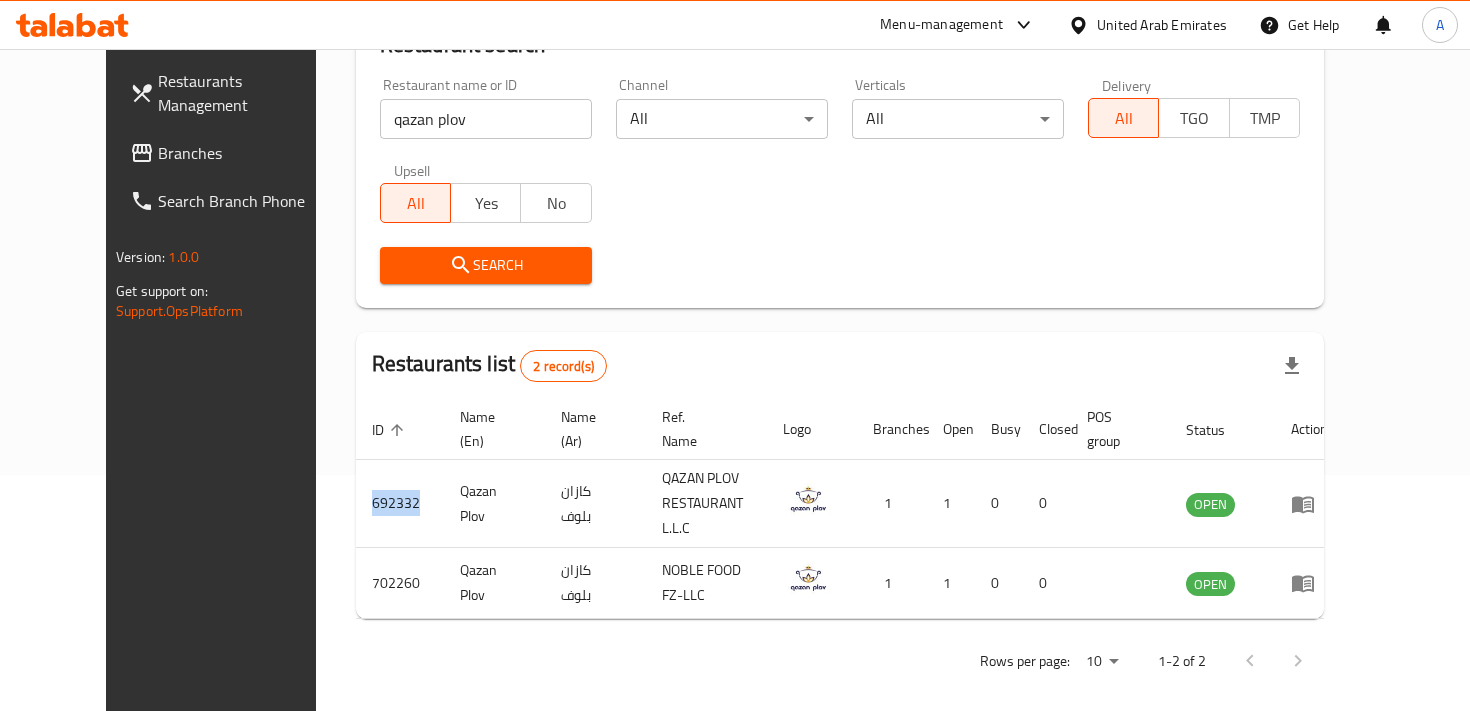 scroll, scrollTop: 0, scrollLeft: 0, axis: both 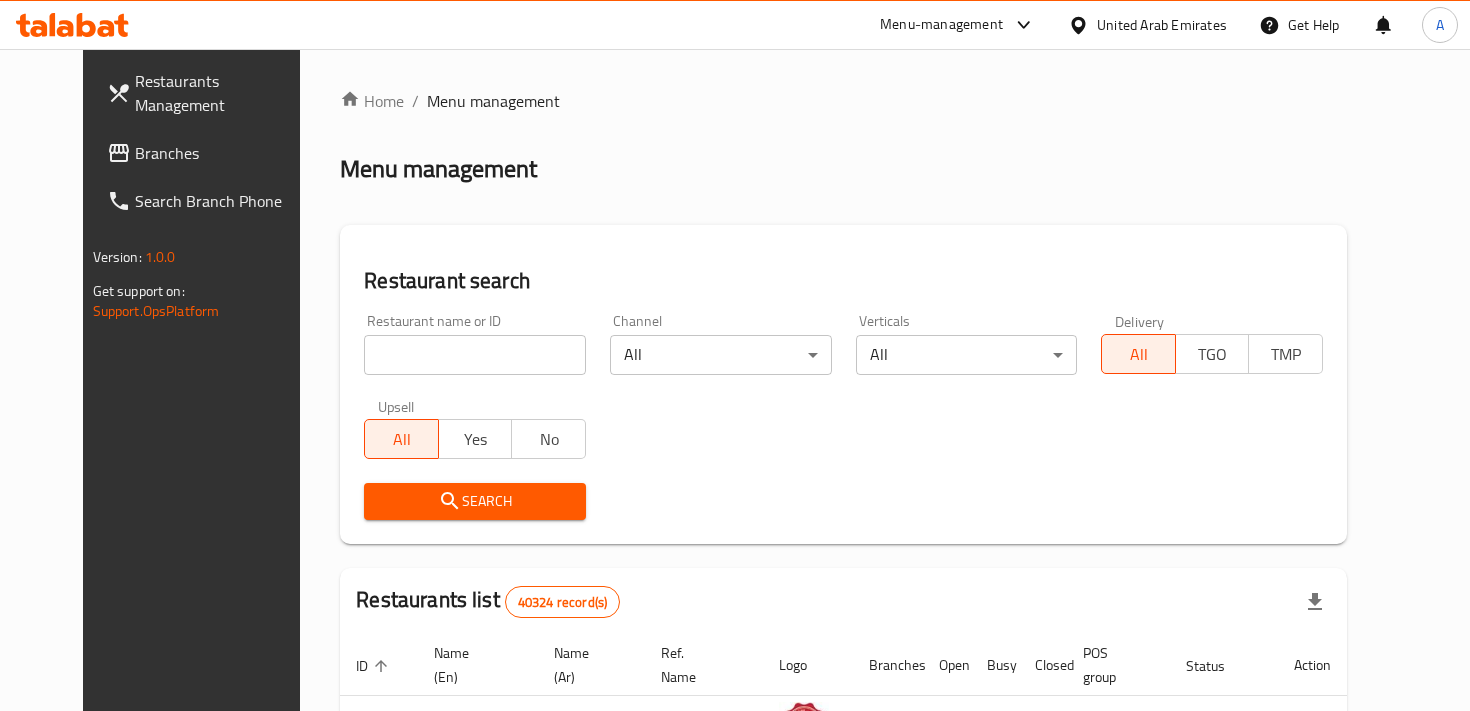 click at bounding box center (735, 355) 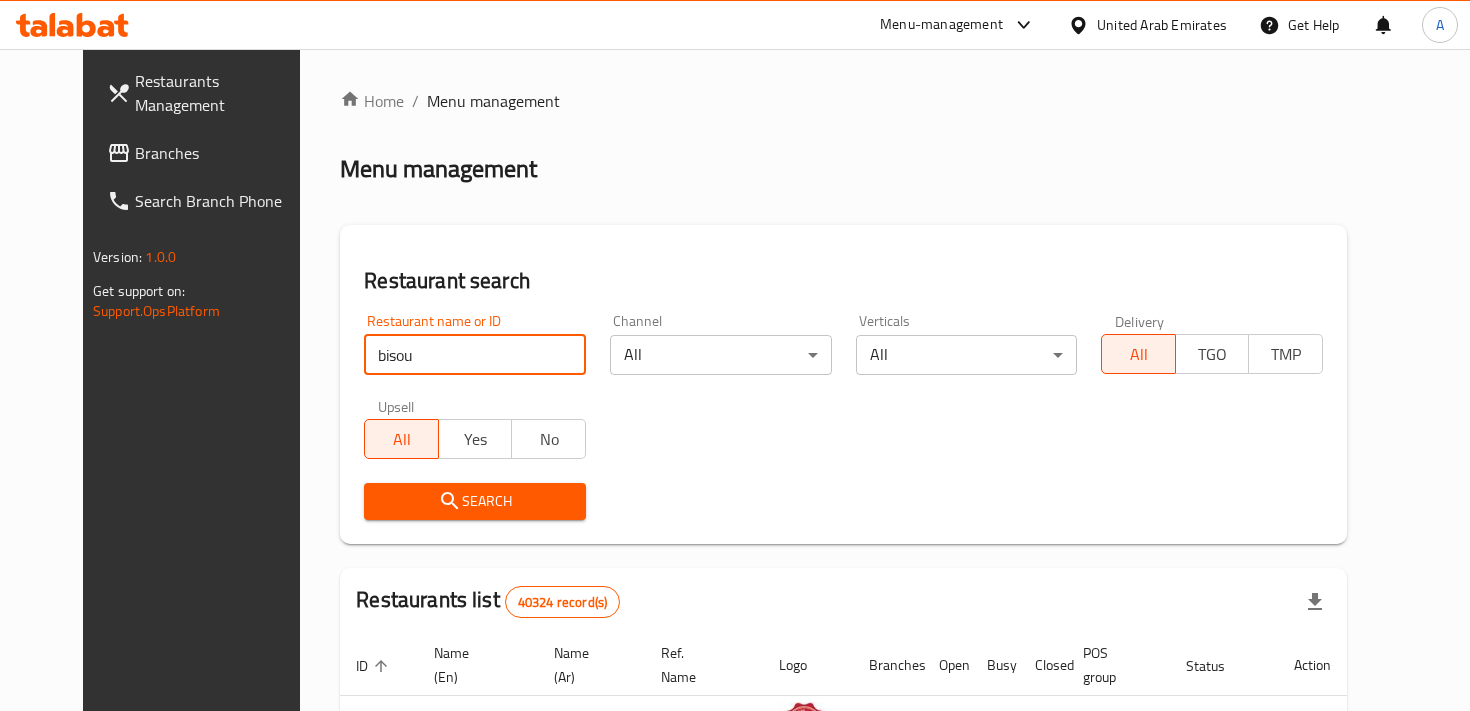 type on "bisou" 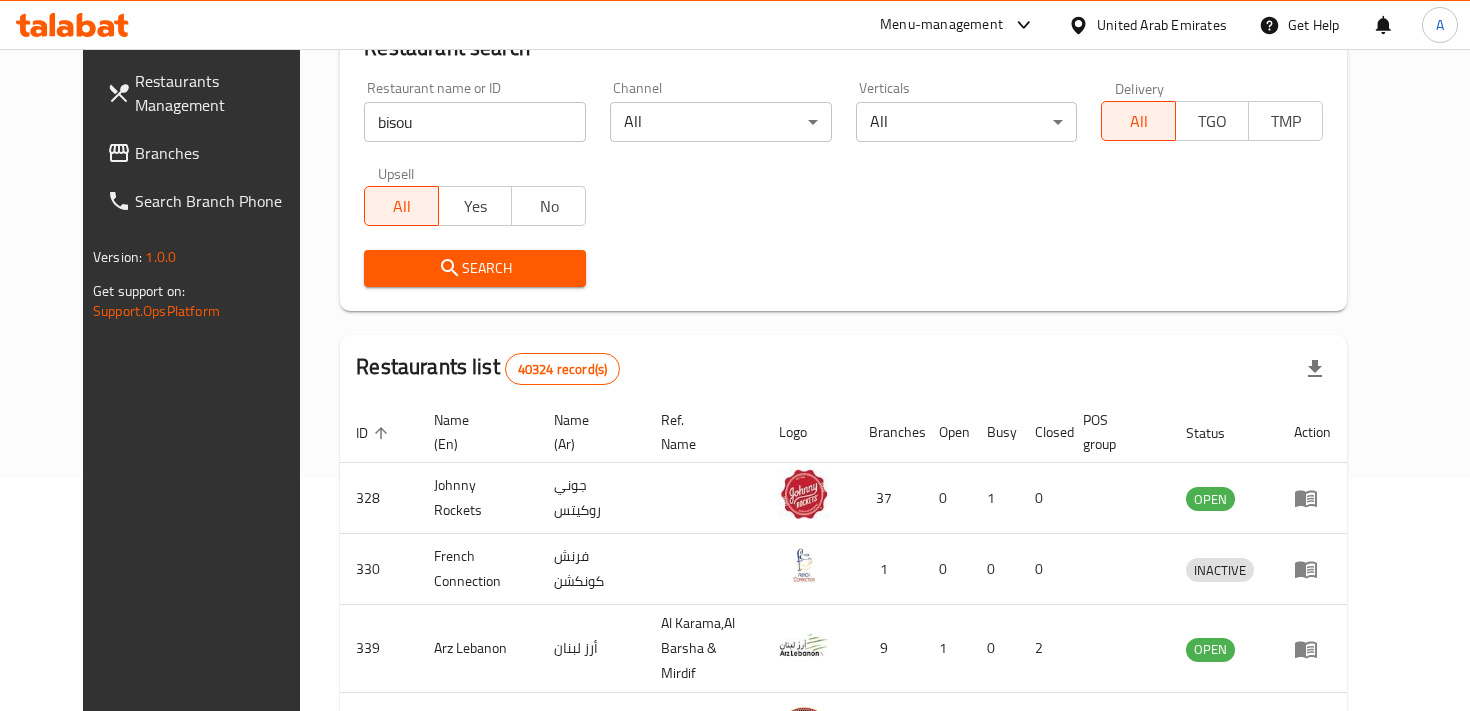 scroll, scrollTop: 274, scrollLeft: 0, axis: vertical 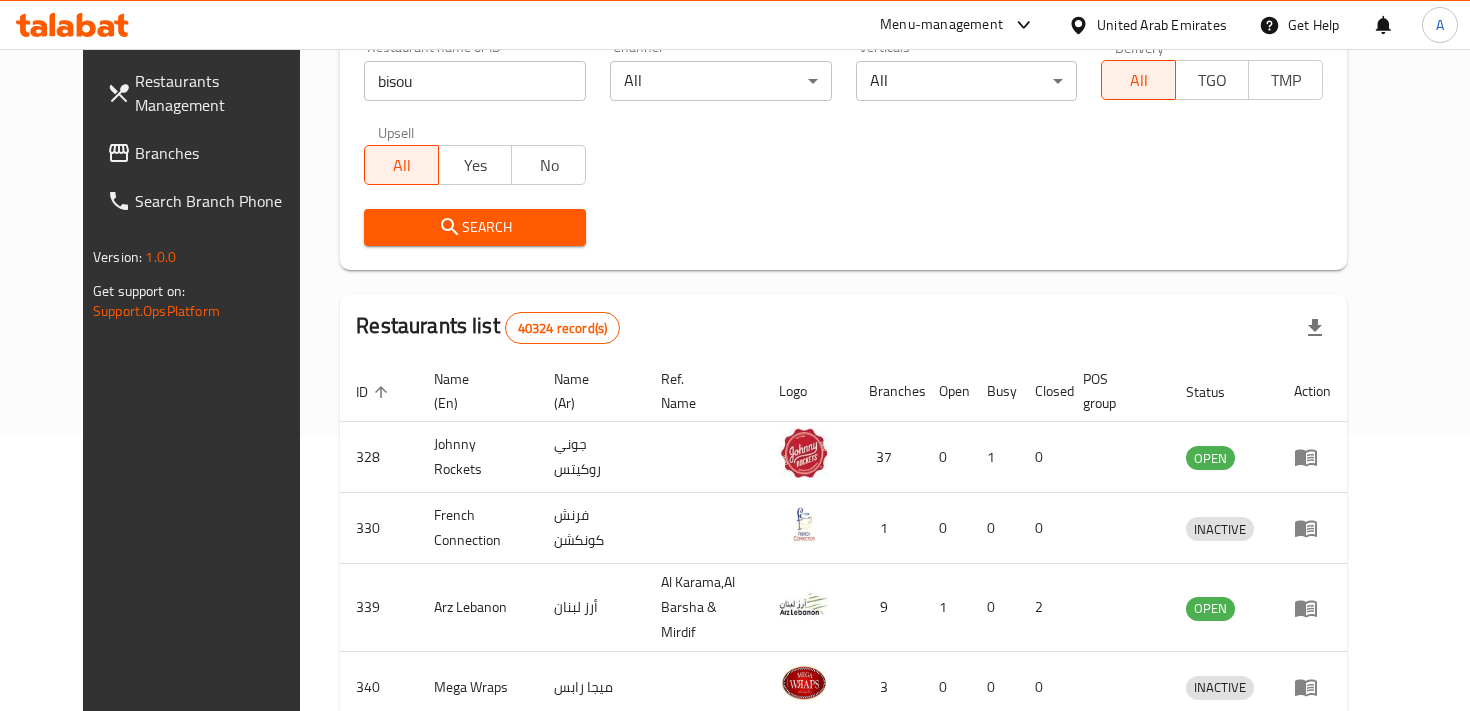 click on "Search" at bounding box center (475, 227) 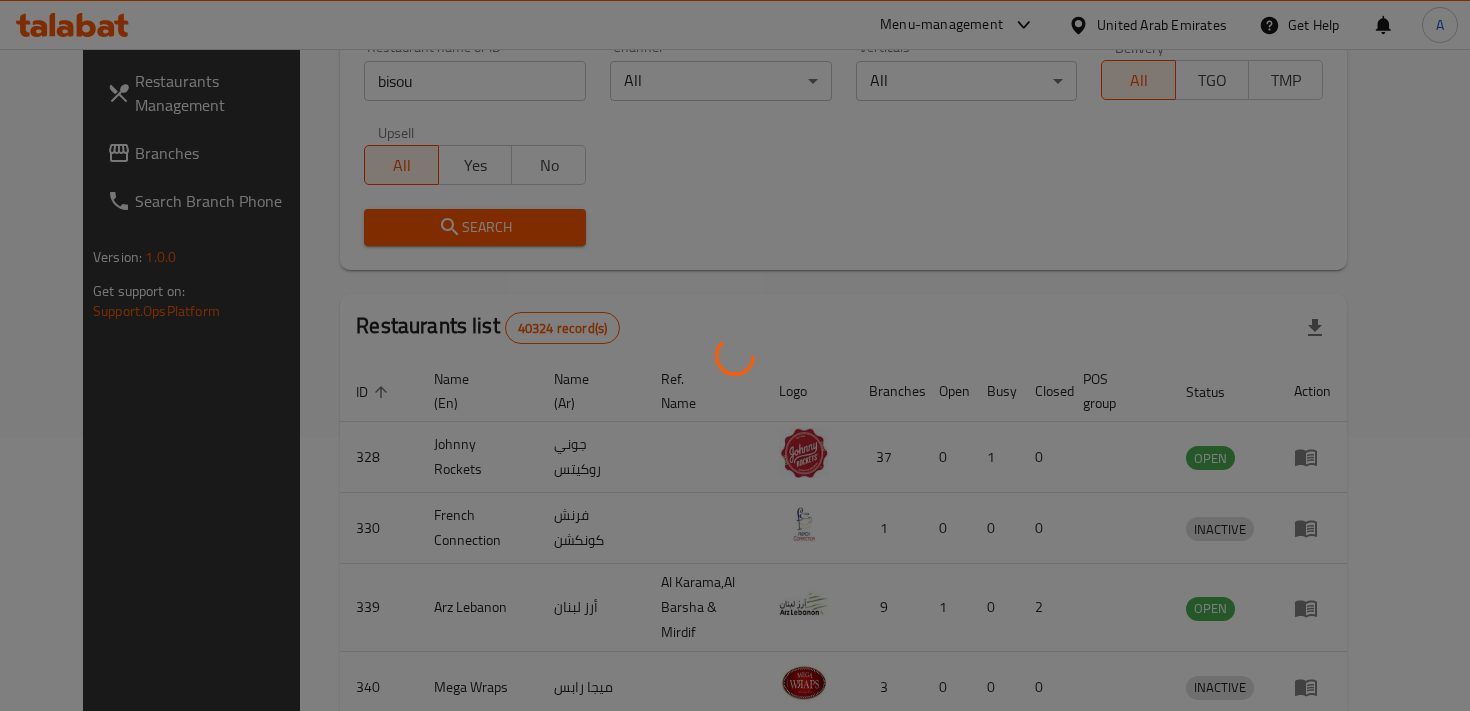 scroll, scrollTop: 165, scrollLeft: 0, axis: vertical 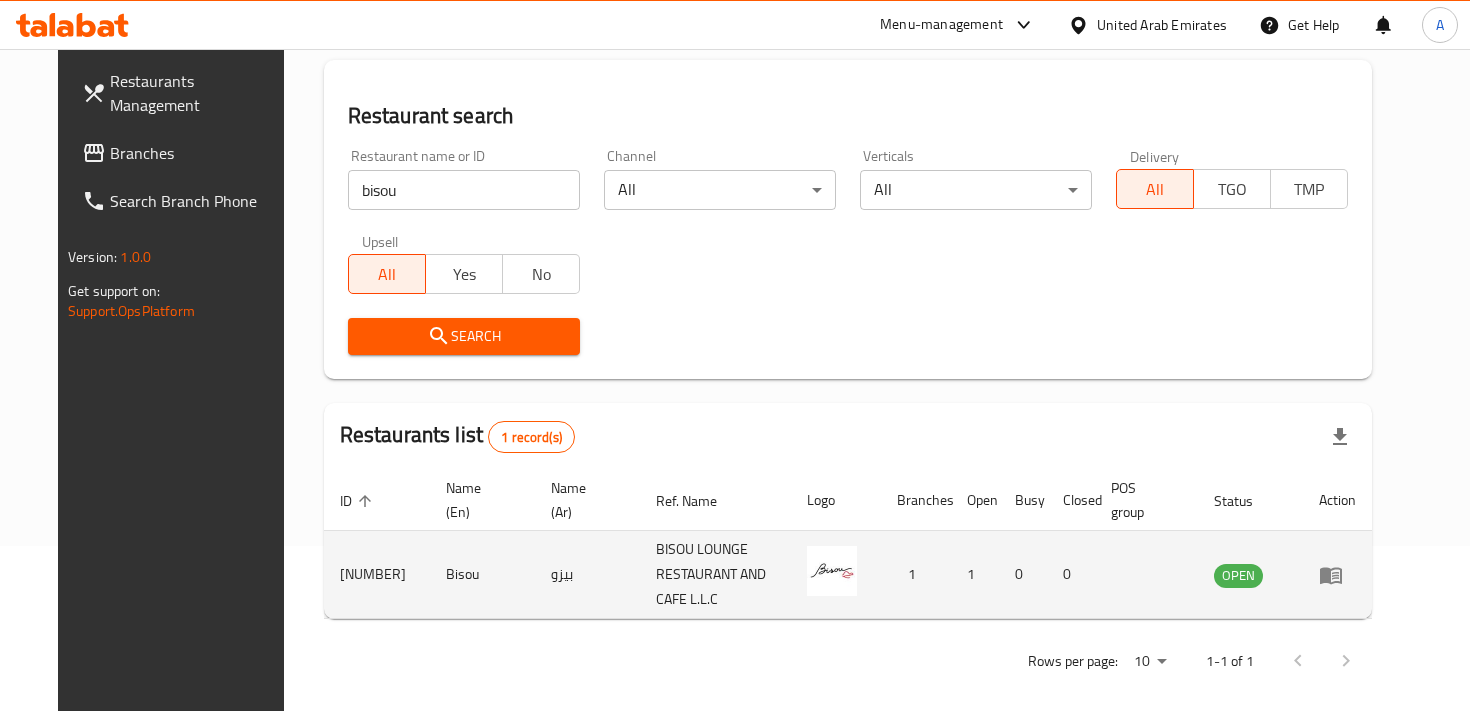 click 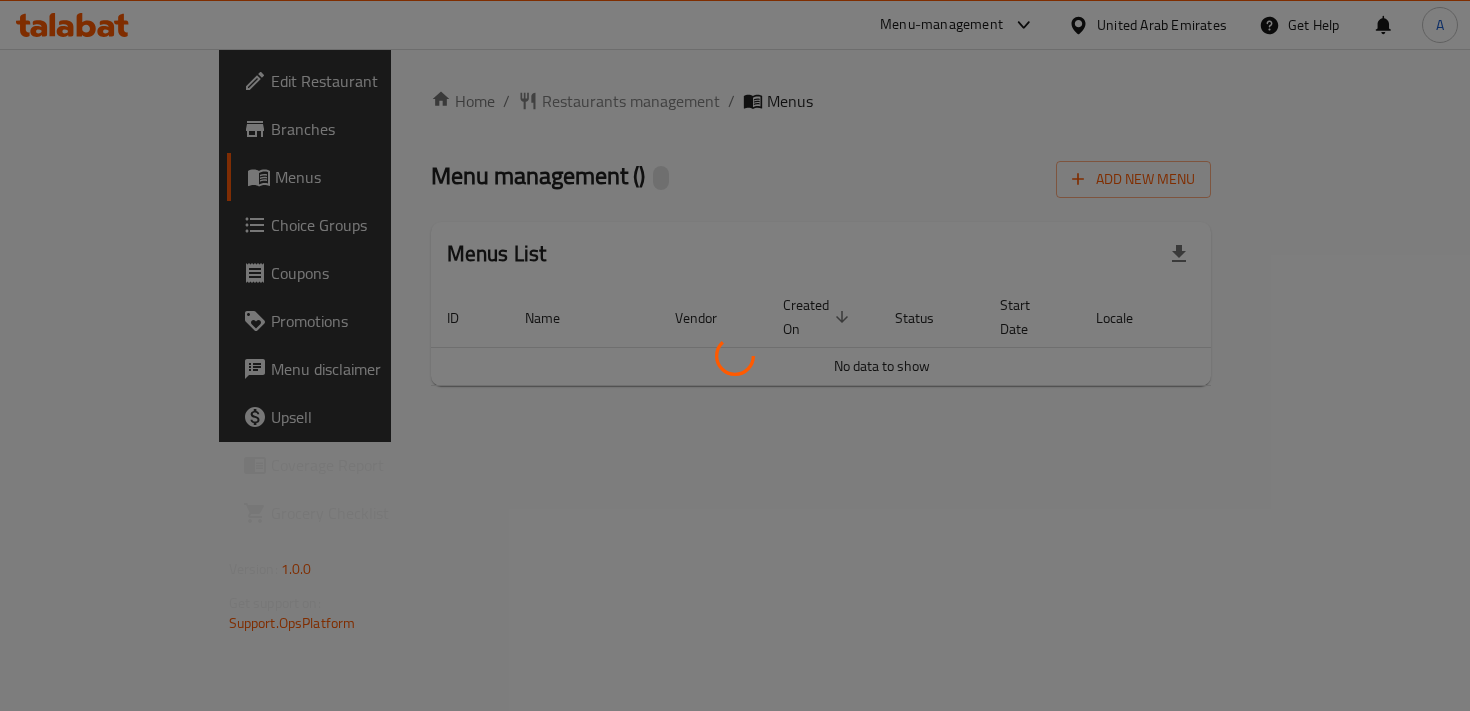 scroll, scrollTop: 0, scrollLeft: 0, axis: both 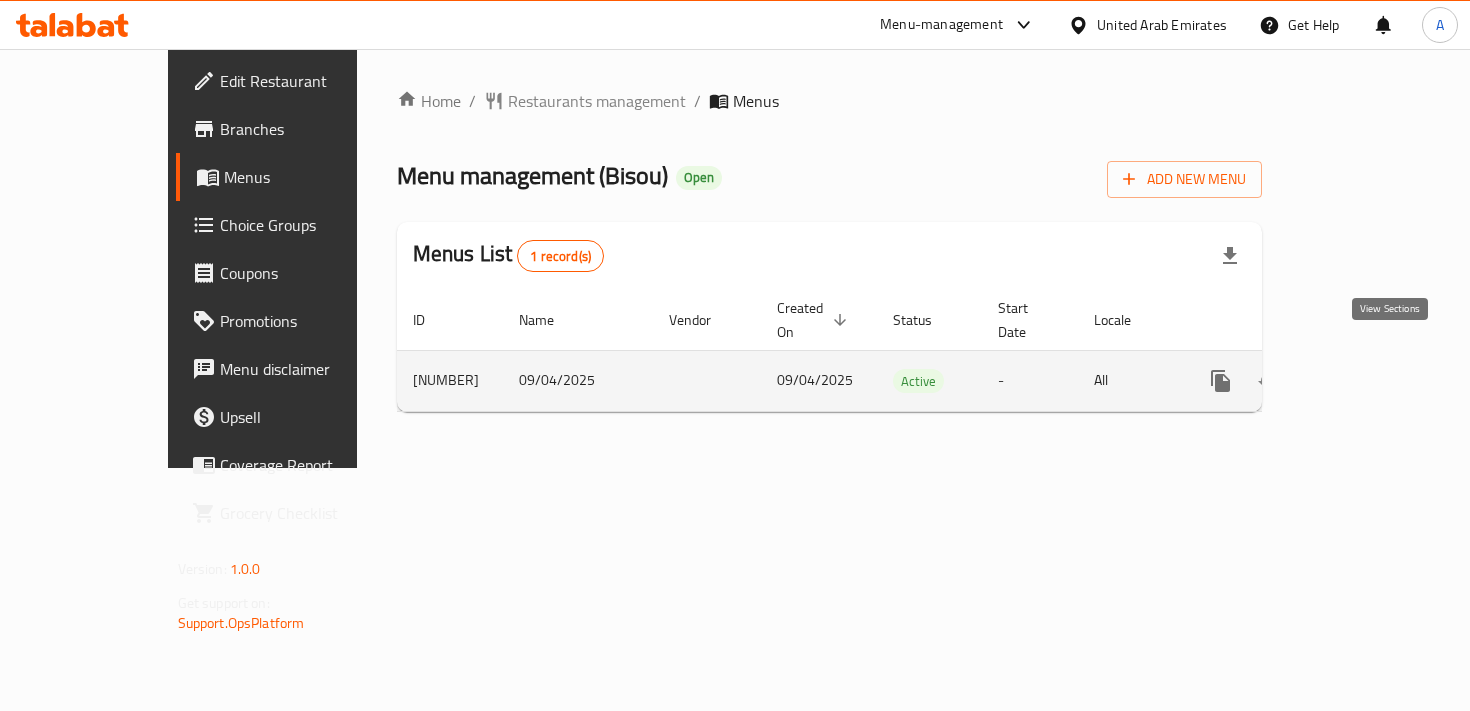 click 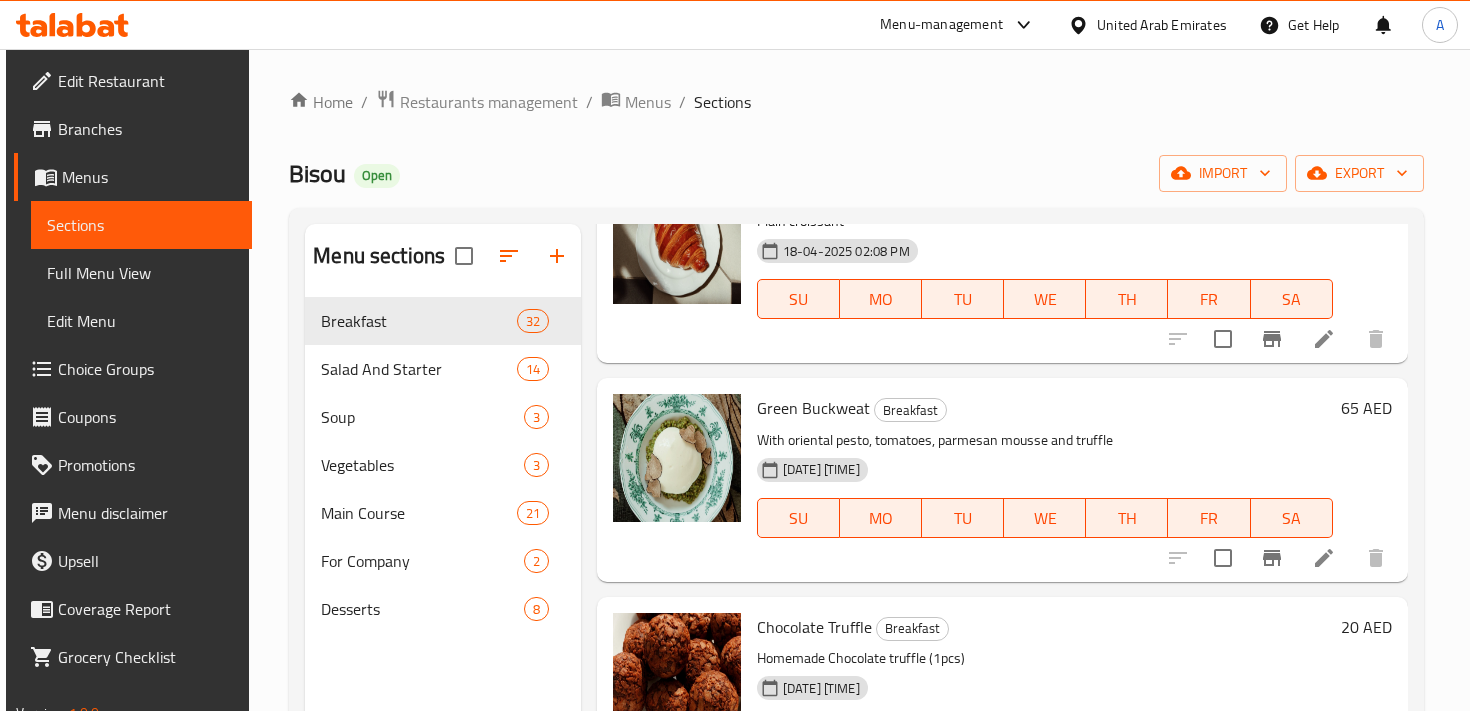 scroll, scrollTop: 0, scrollLeft: 0, axis: both 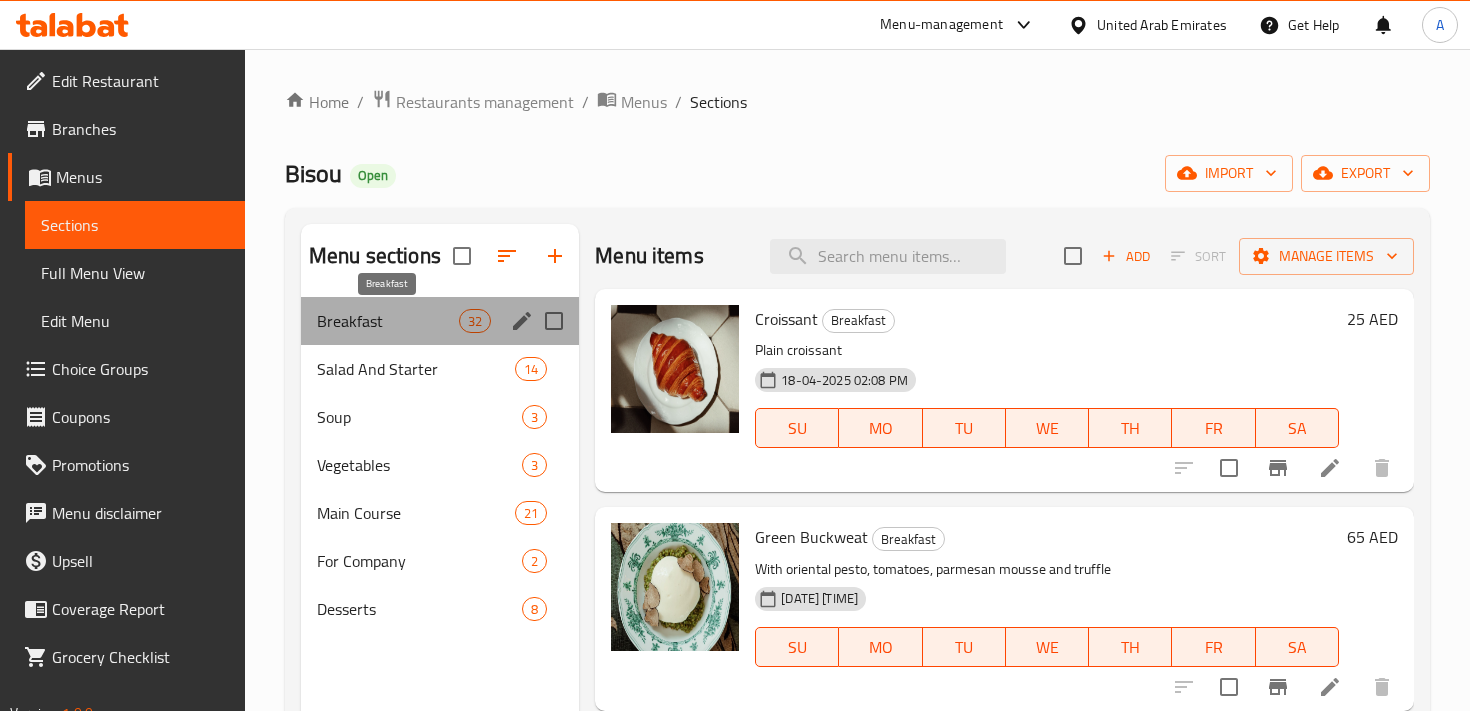 click on "Breakfast" at bounding box center [388, 321] 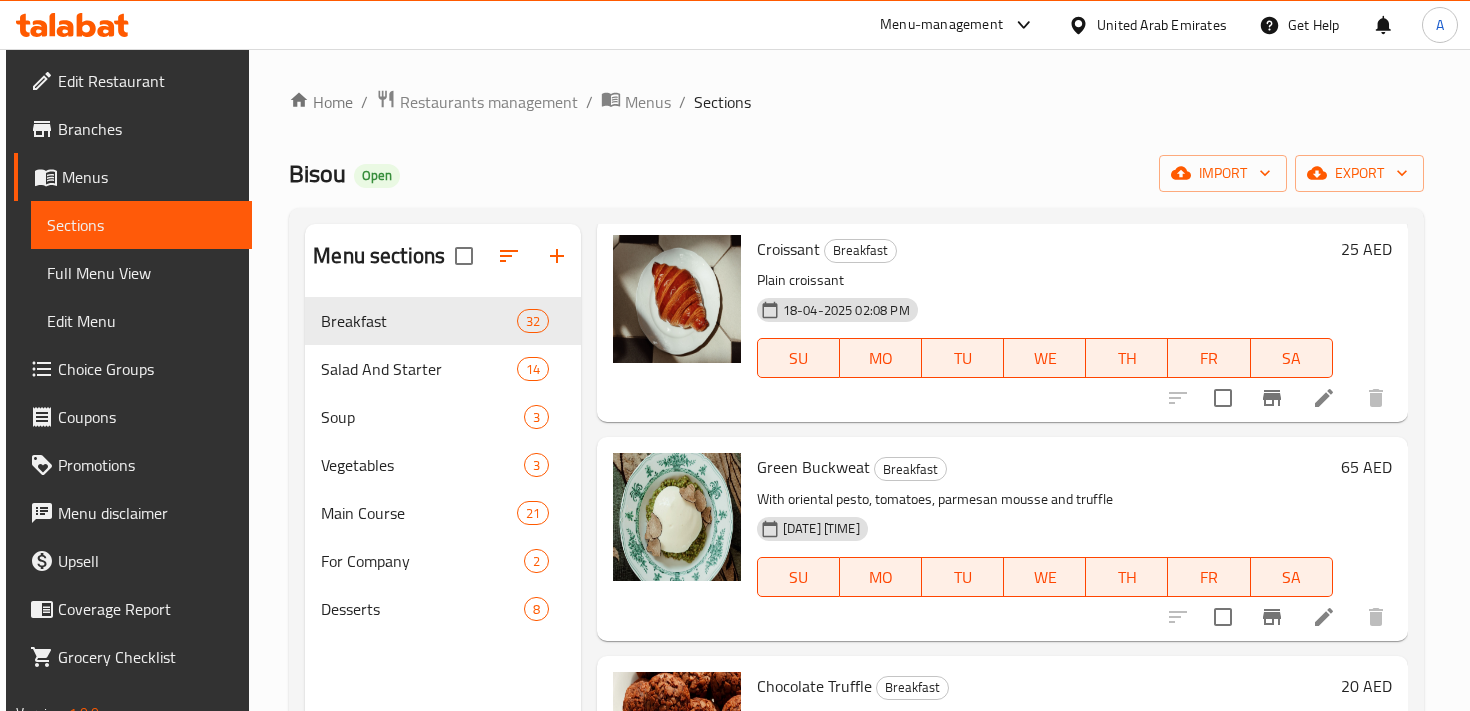 scroll, scrollTop: 39, scrollLeft: 0, axis: vertical 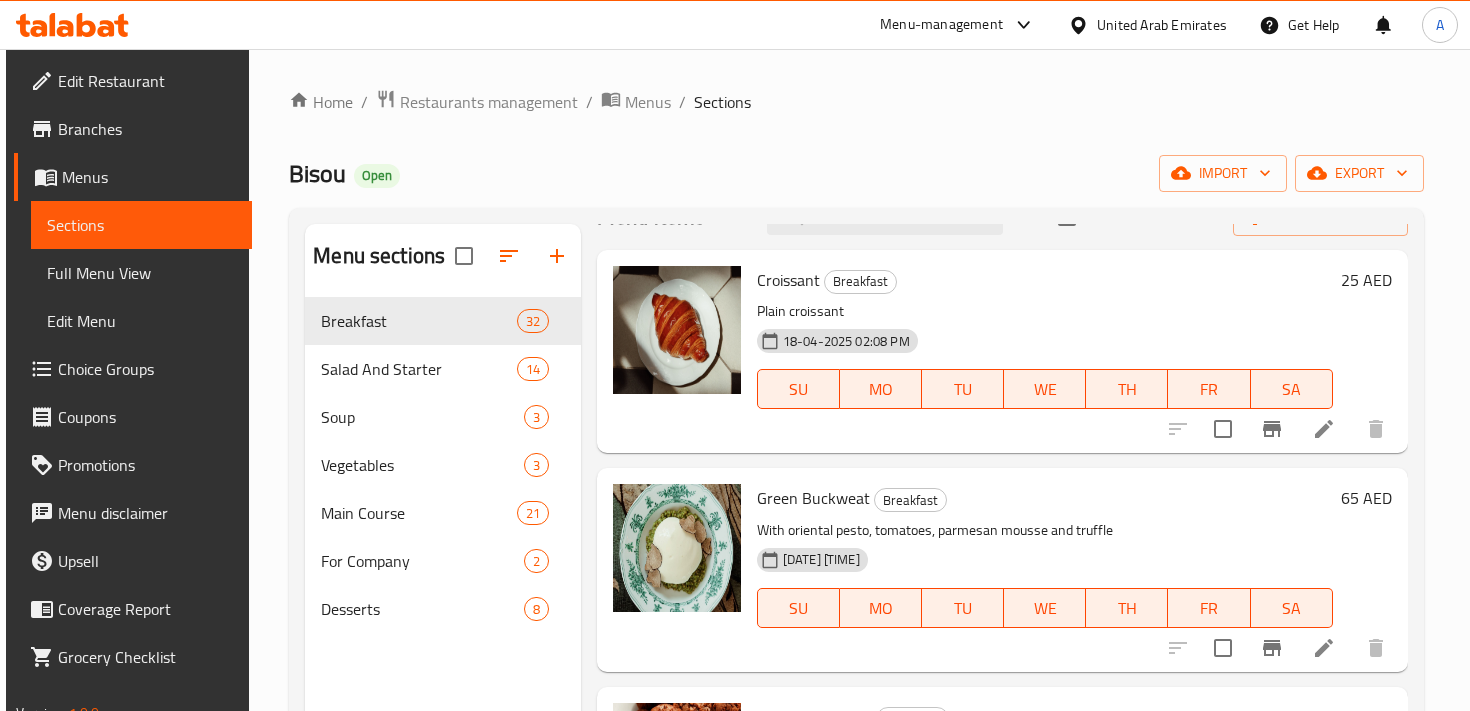 click 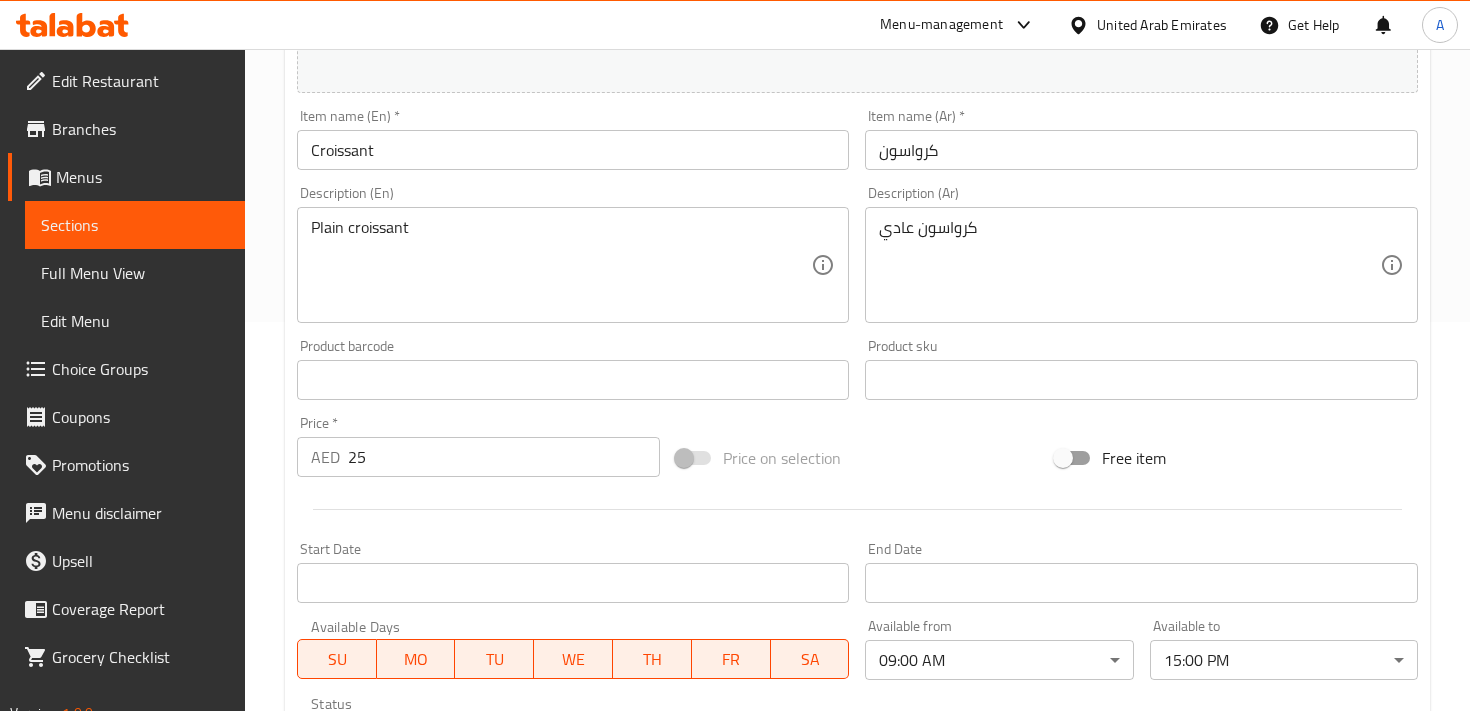 scroll, scrollTop: 0, scrollLeft: 0, axis: both 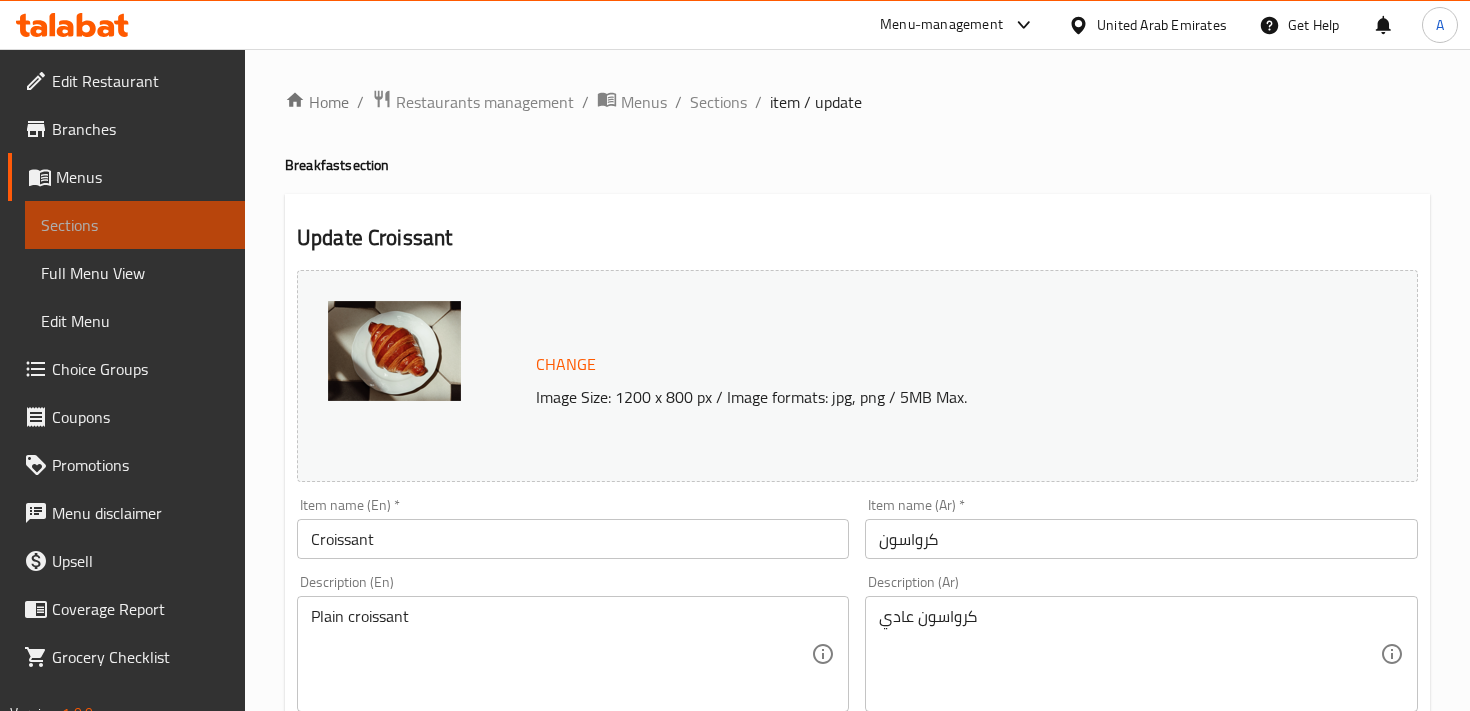 click on "Sections" at bounding box center (135, 225) 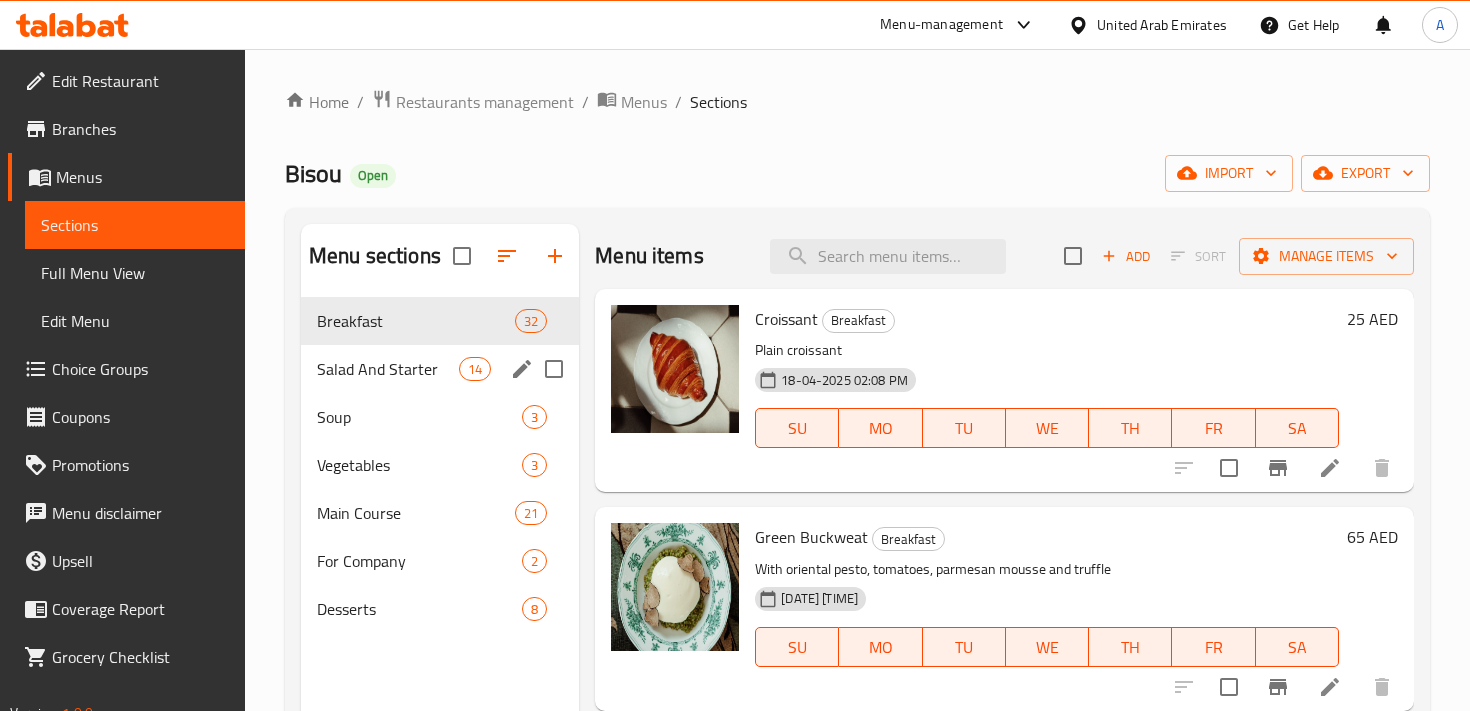 click on "Salad And Starter 14" at bounding box center [440, 369] 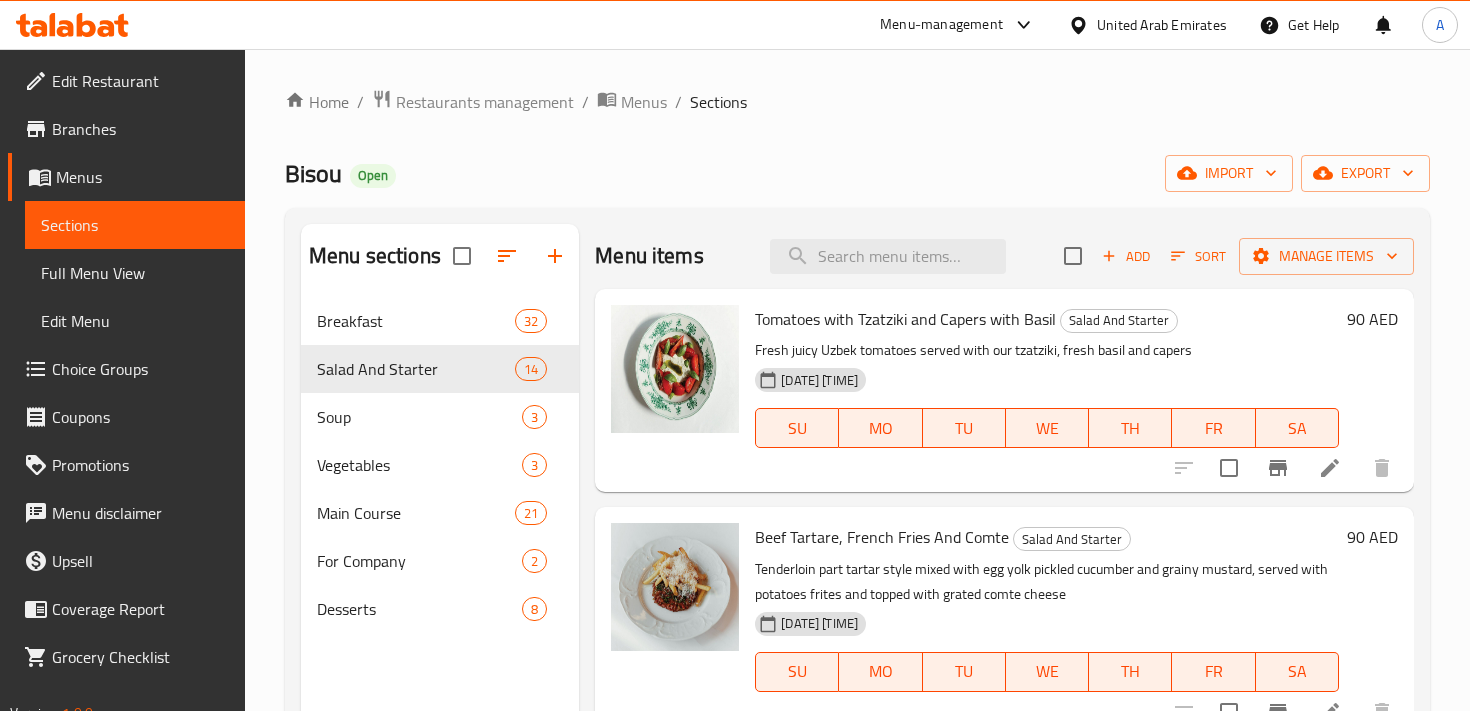 click at bounding box center (1330, 468) 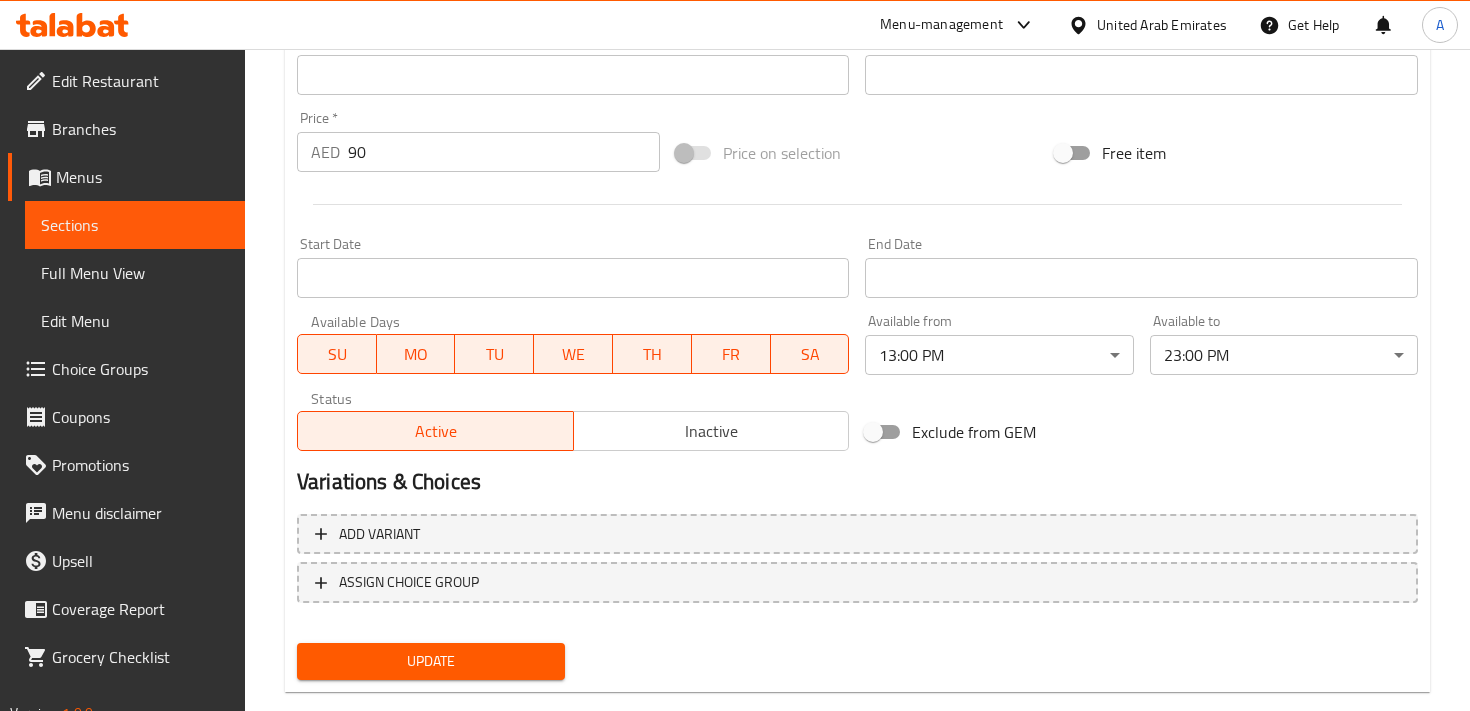 scroll, scrollTop: 0, scrollLeft: 0, axis: both 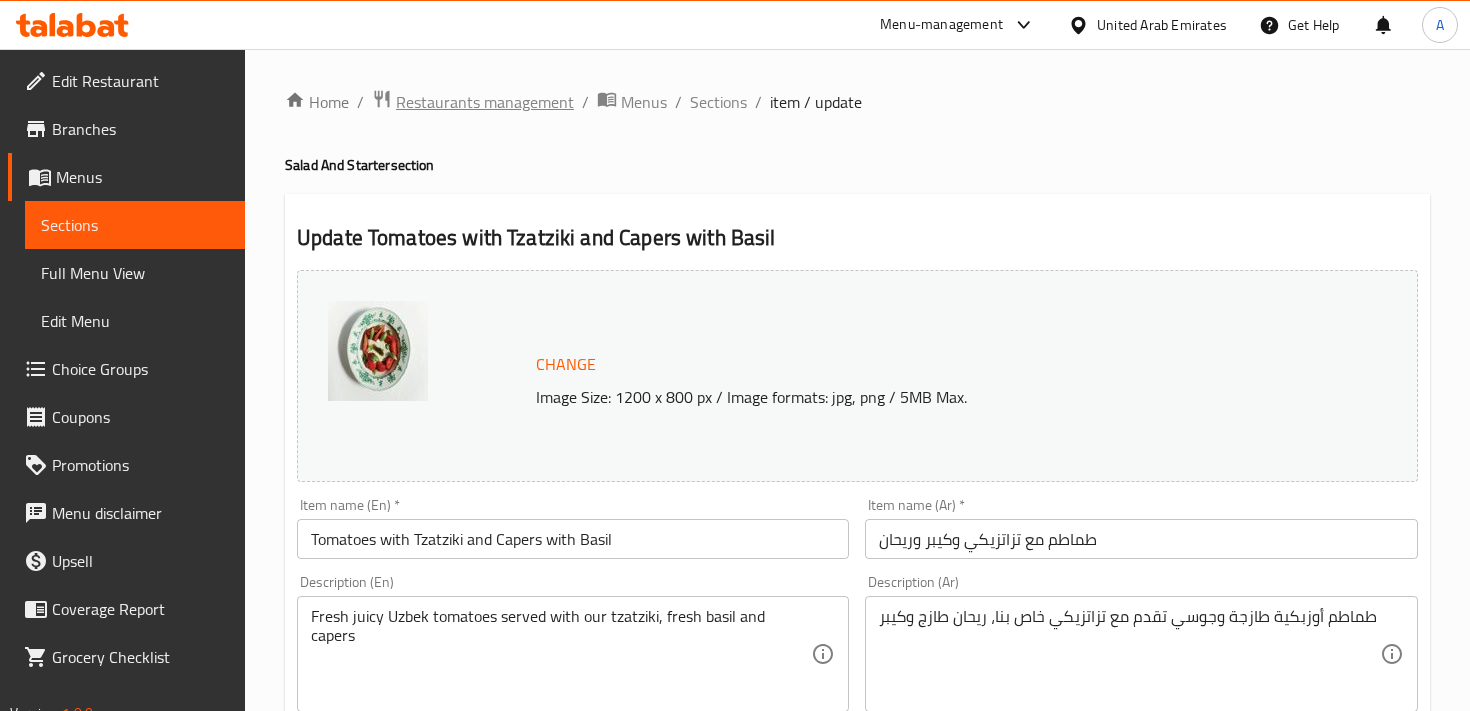 click on "Restaurants management" at bounding box center [485, 102] 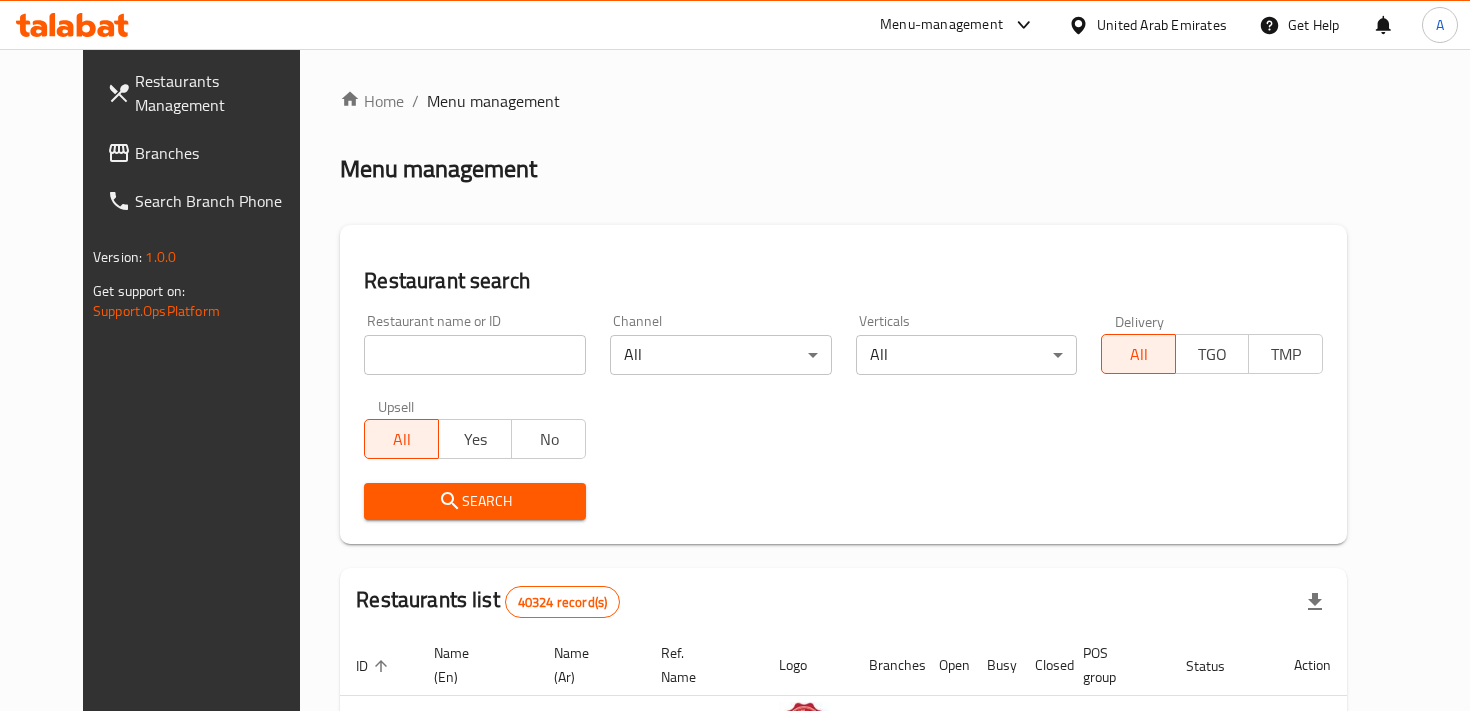 click at bounding box center (475, 355) 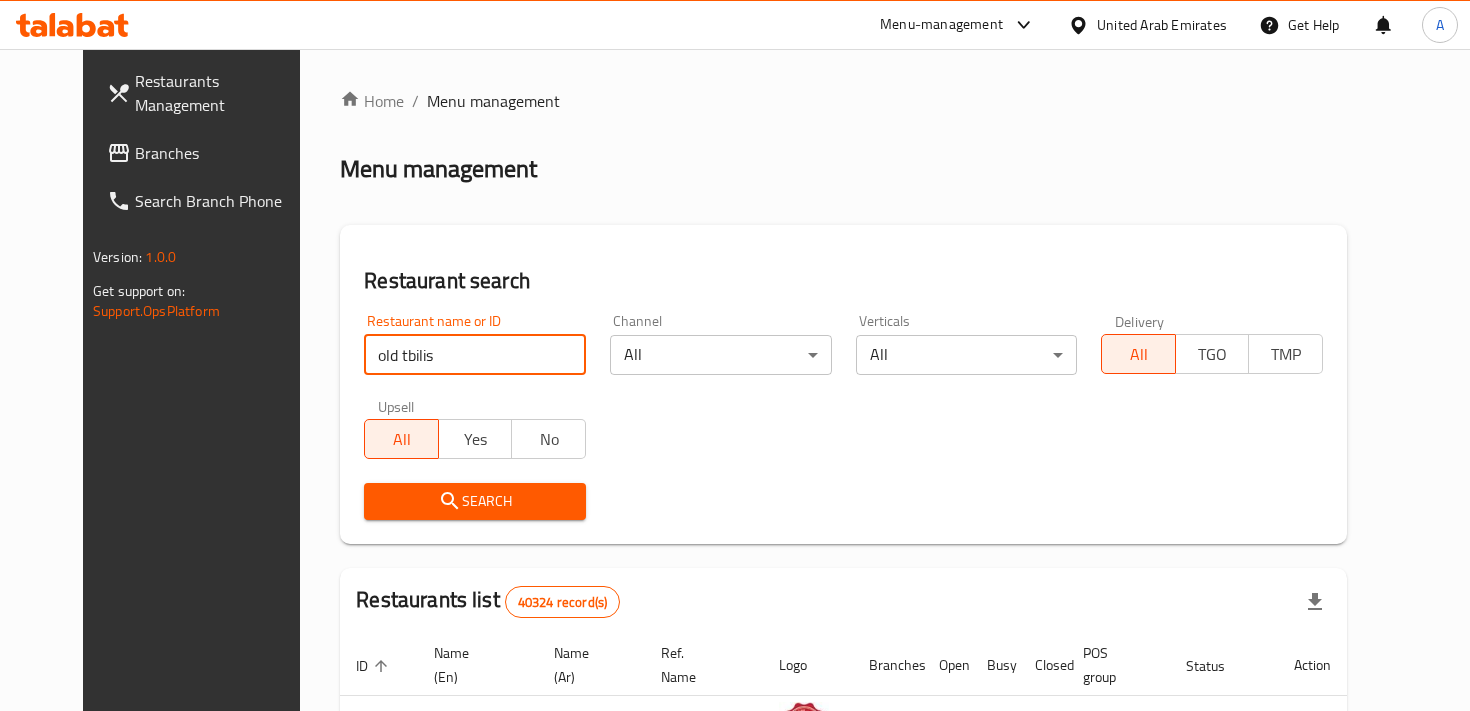 type on "old tbilisi" 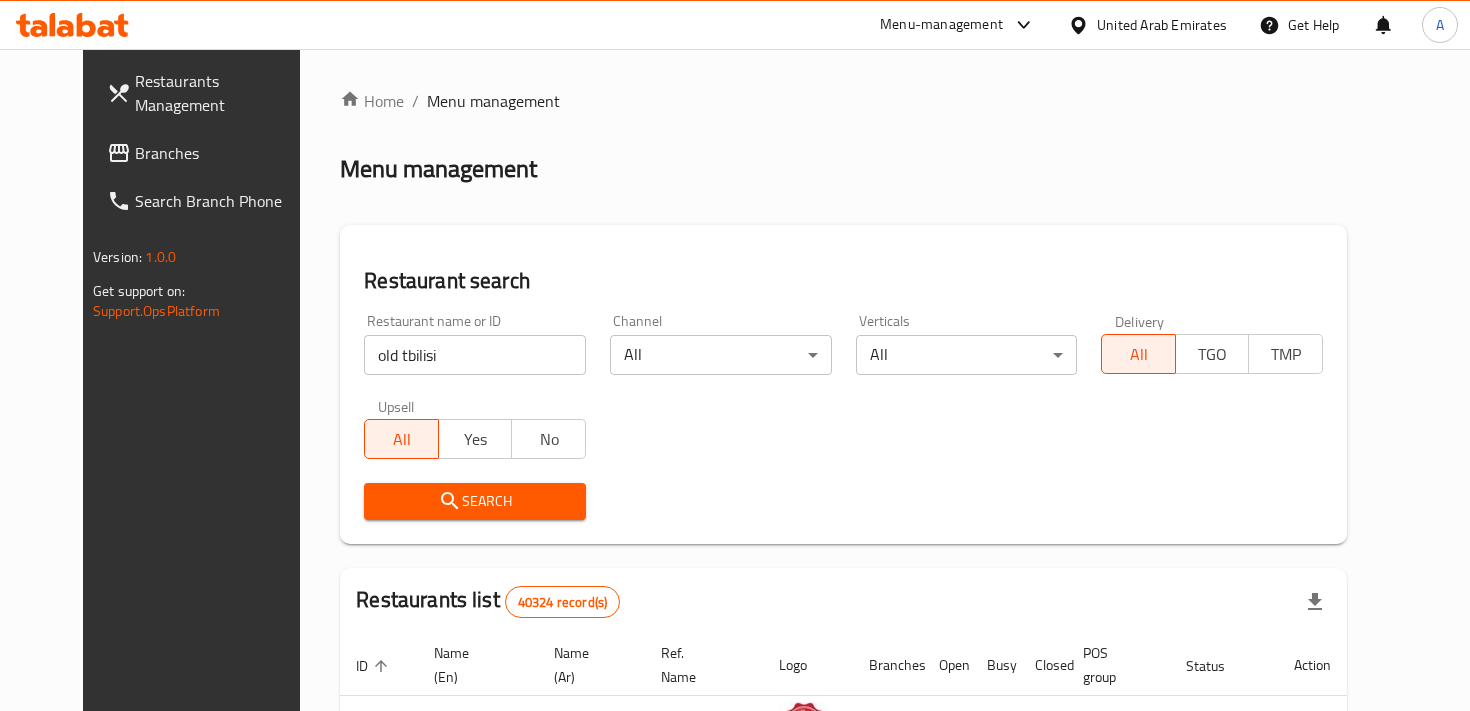 click on "Search" at bounding box center [475, 501] 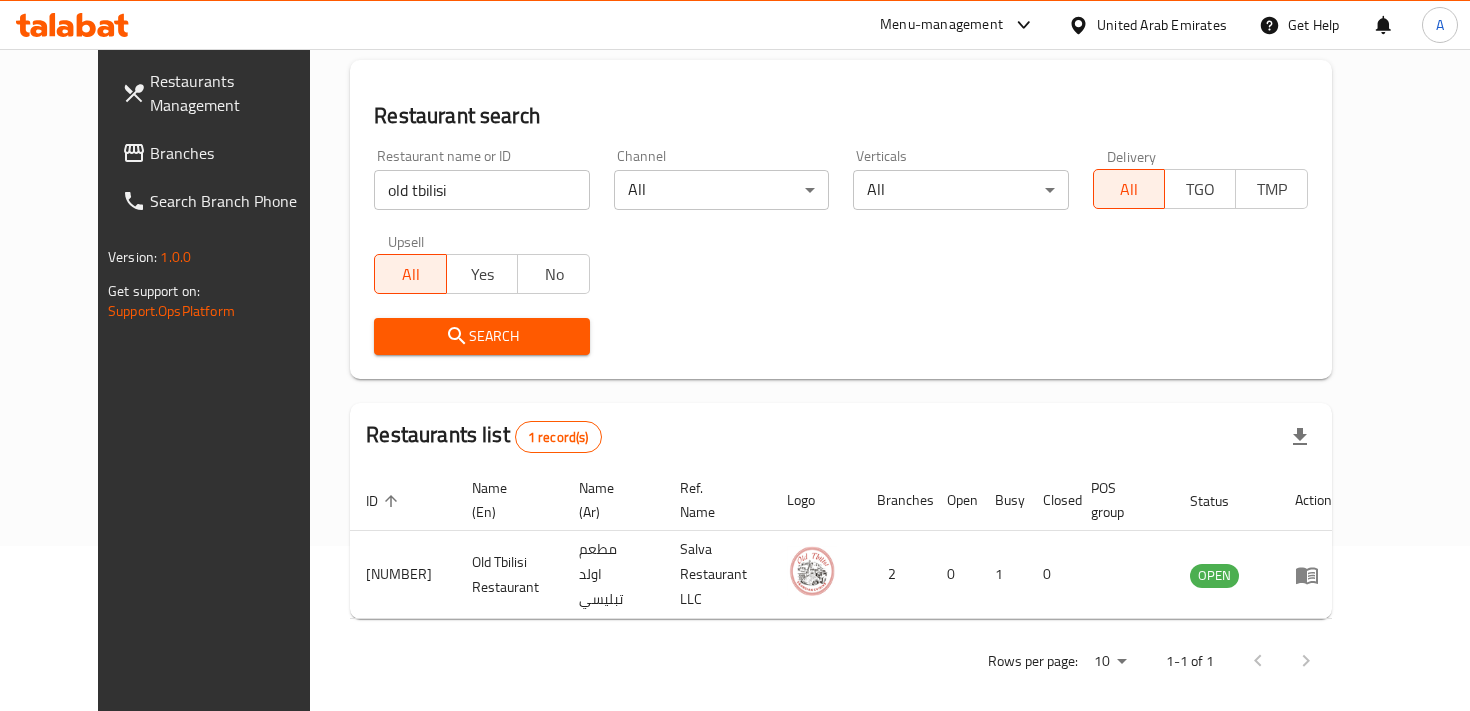scroll, scrollTop: 0, scrollLeft: 0, axis: both 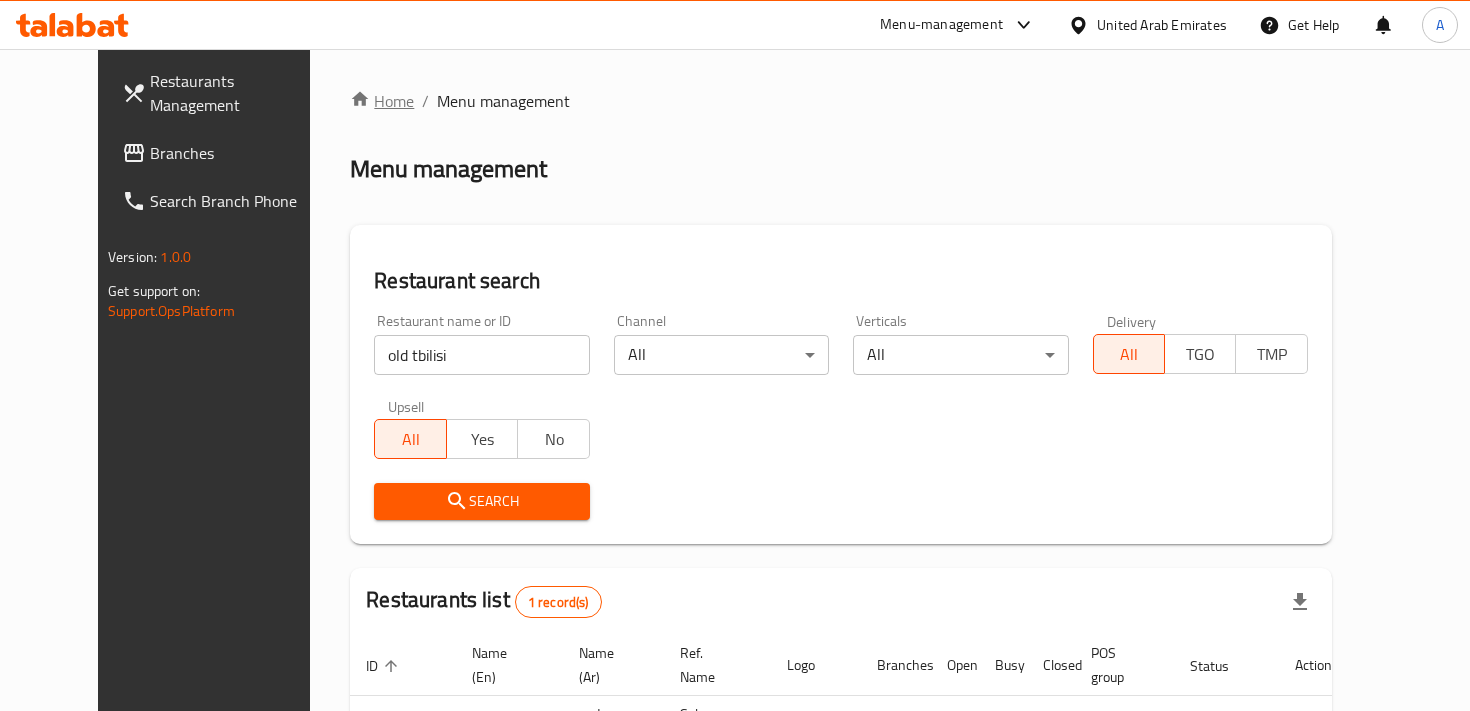 click on "Home" at bounding box center (382, 101) 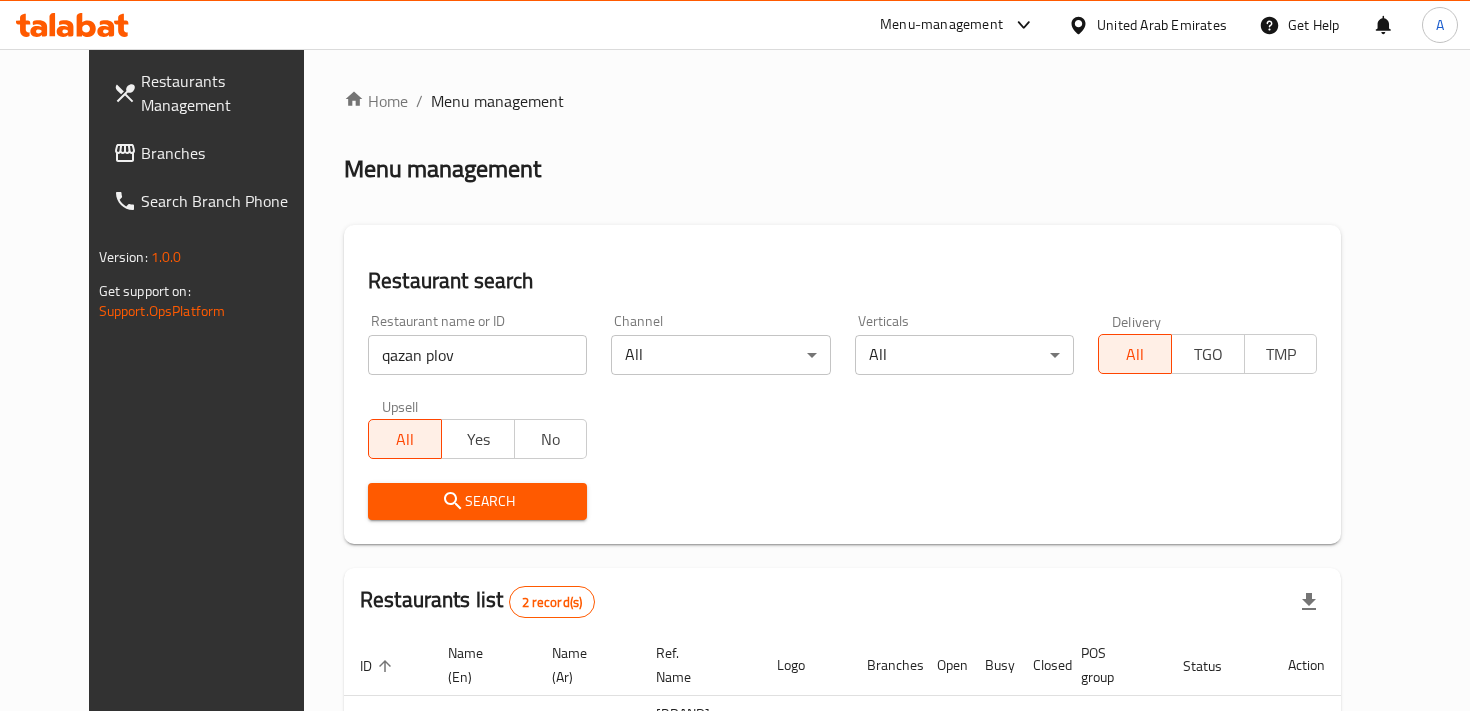 scroll, scrollTop: 0, scrollLeft: 0, axis: both 